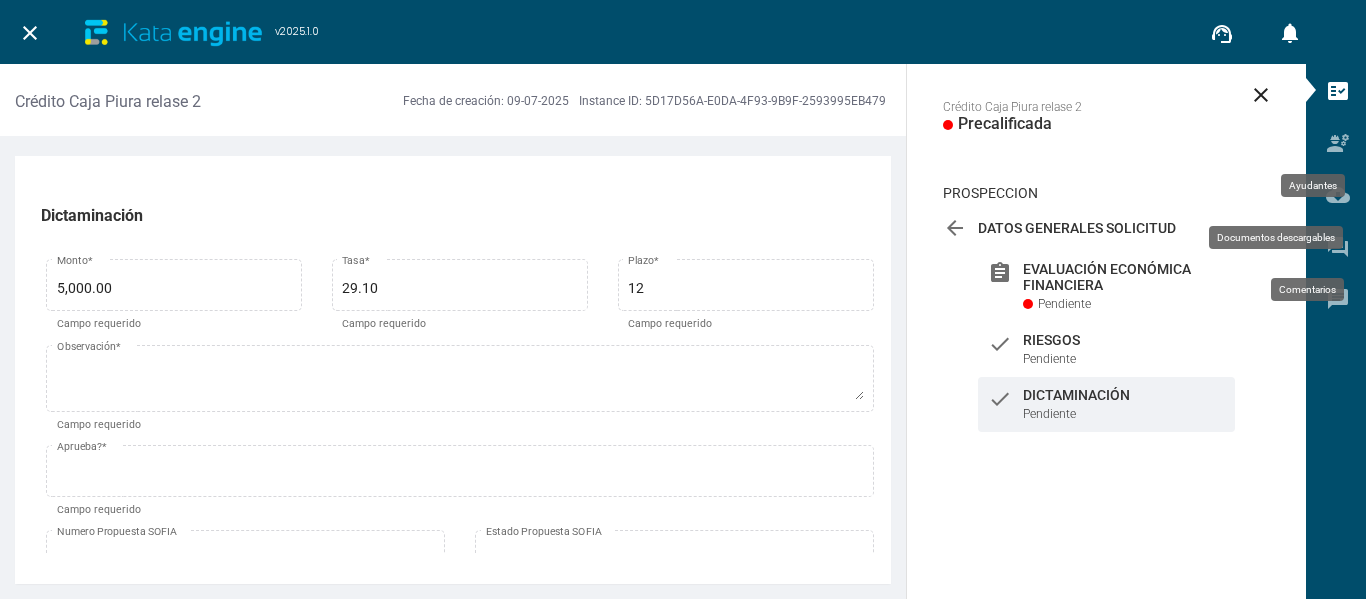 scroll, scrollTop: 0, scrollLeft: 0, axis: both 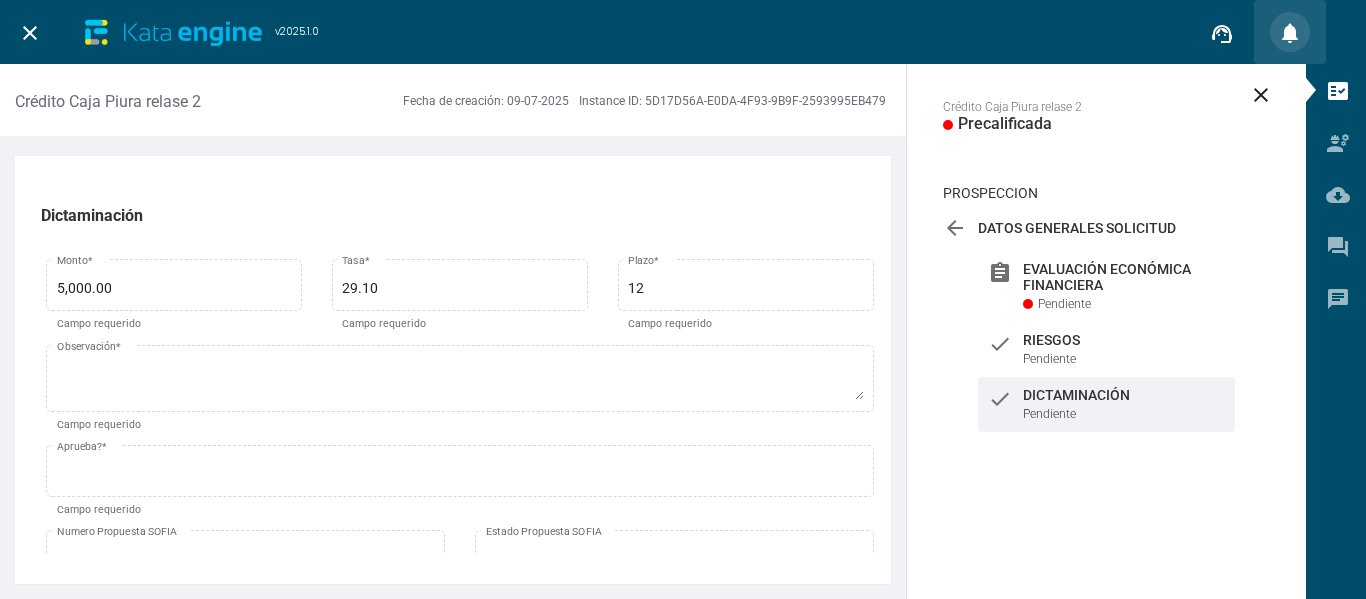 click on "notifications" at bounding box center [1290, 33] 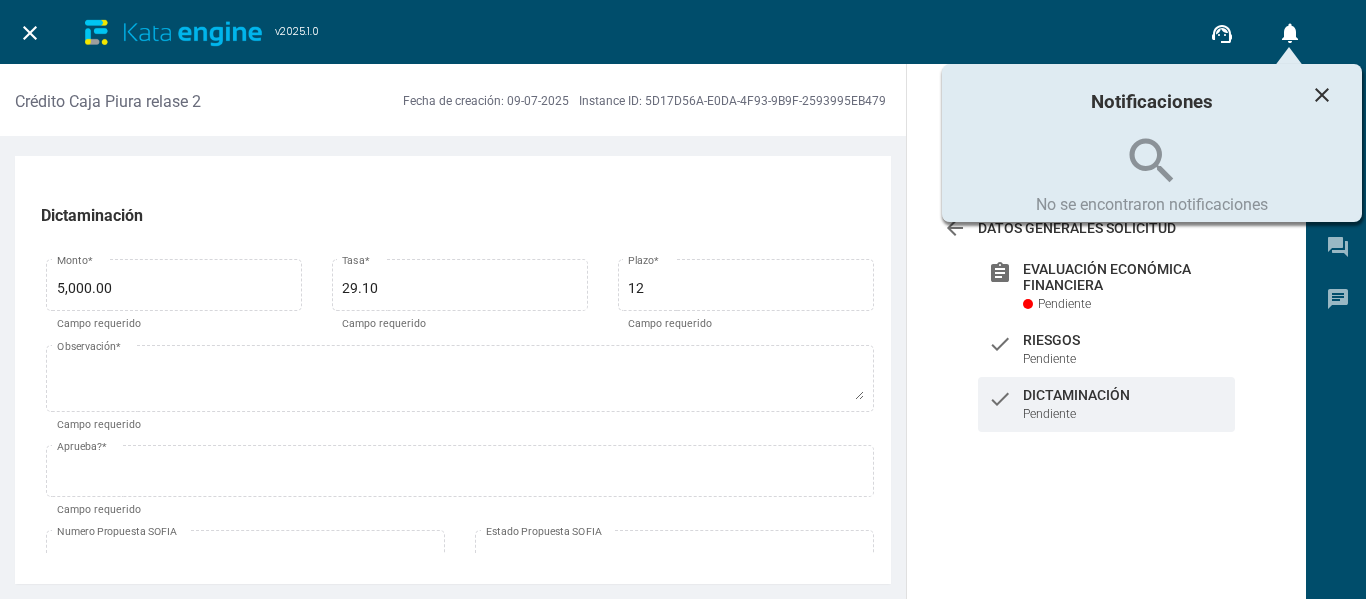 click at bounding box center [683, 299] 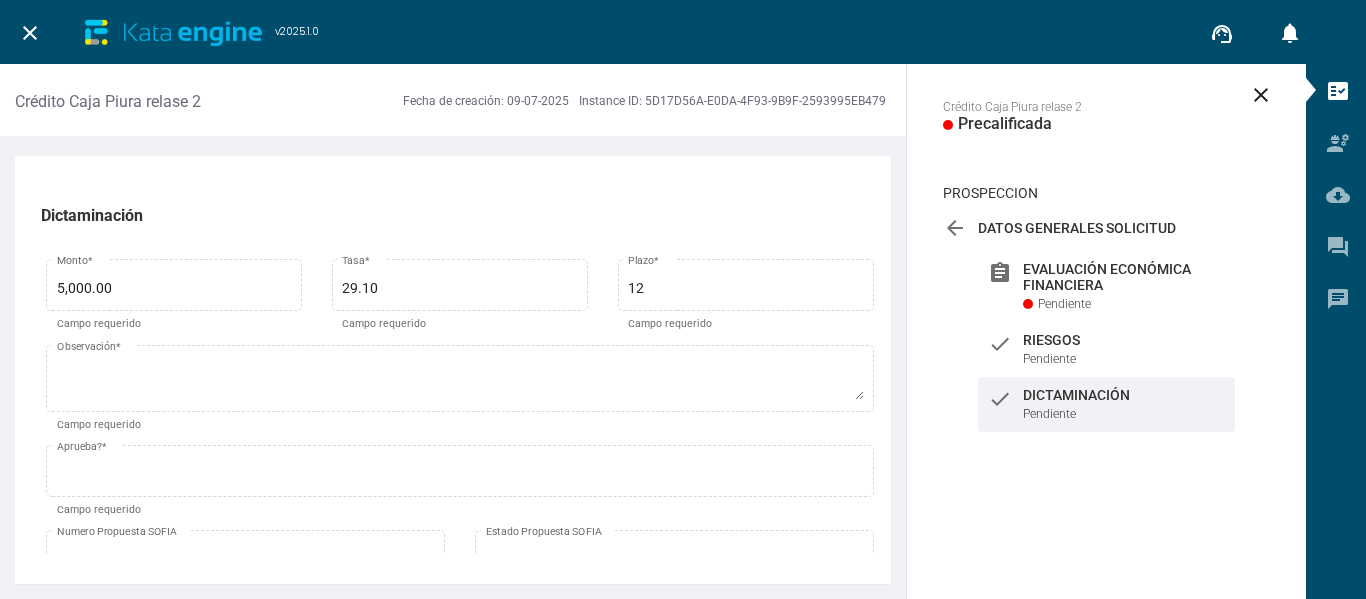 click on "support_agent" at bounding box center (1222, 34) 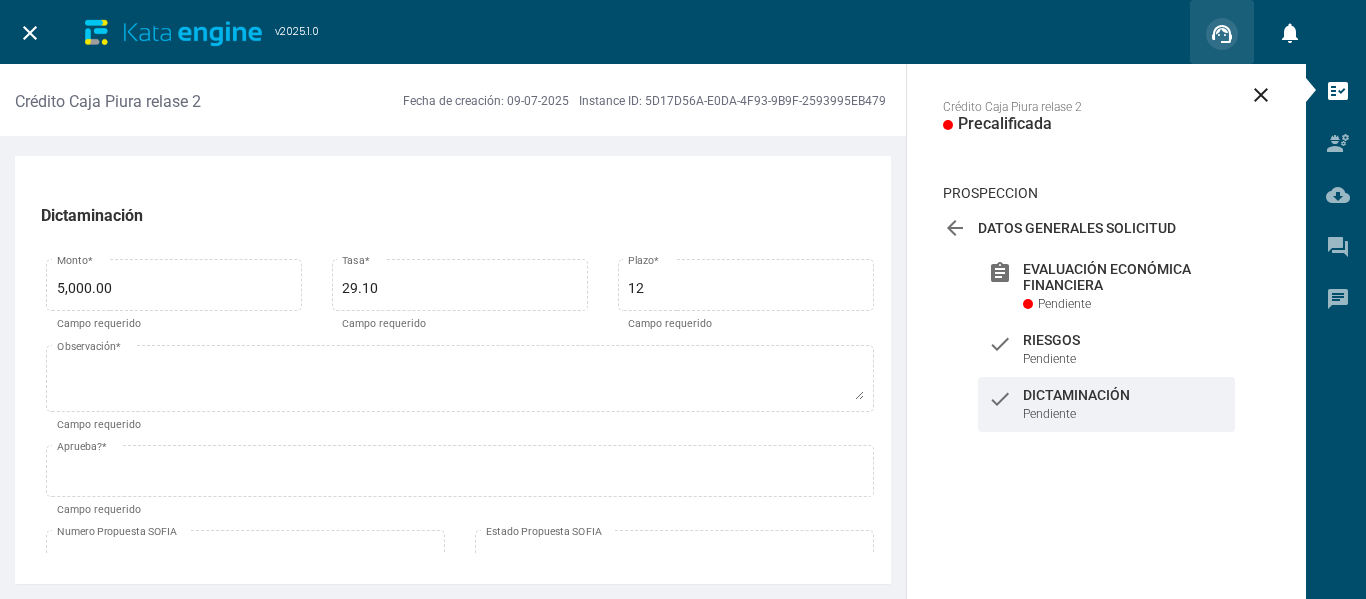 click on "support_agent" at bounding box center [1222, 34] 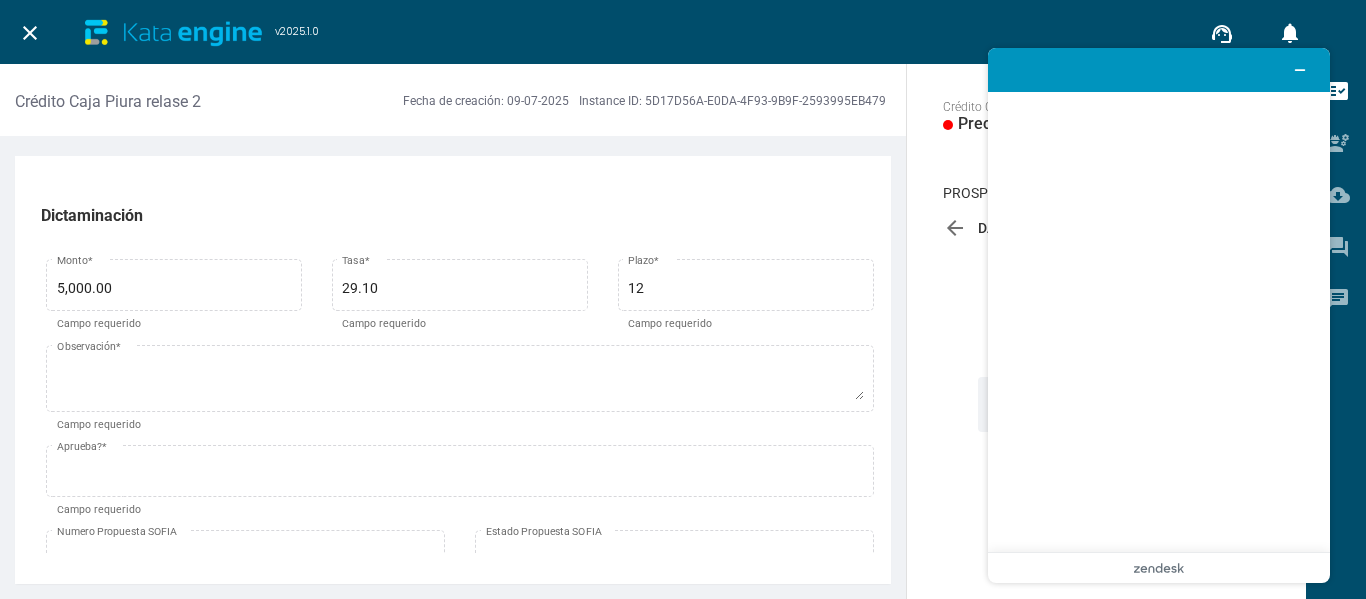 scroll, scrollTop: 0, scrollLeft: 0, axis: both 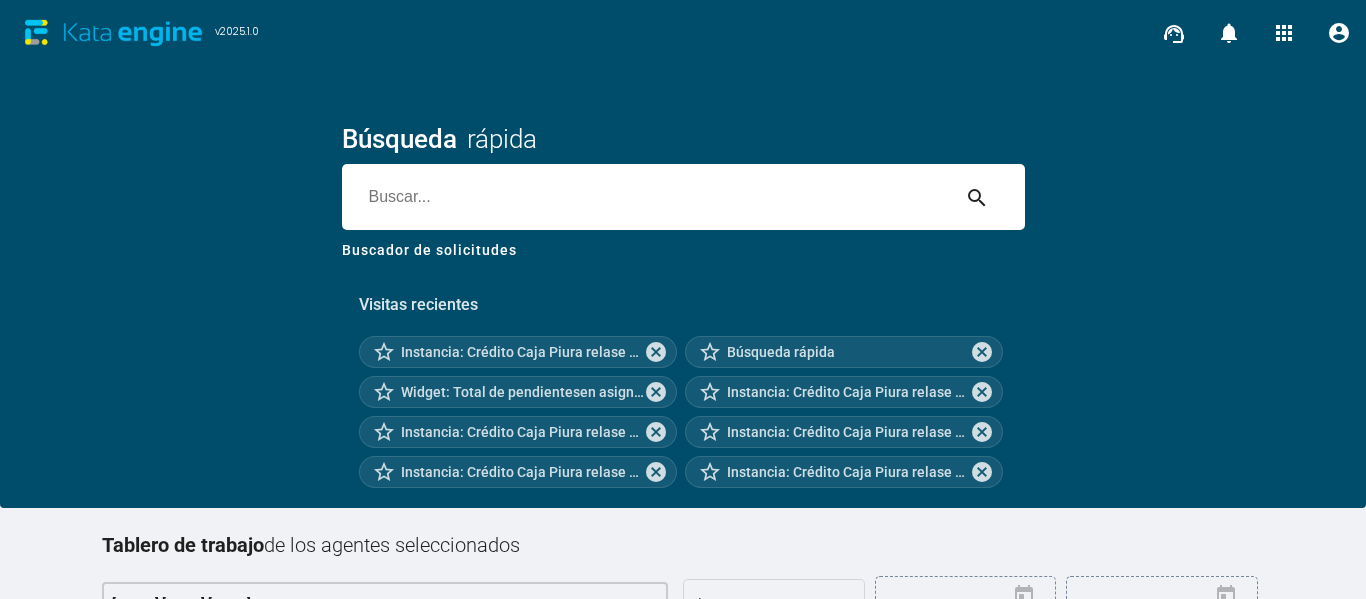 click on "Búsqueda rápida search Buscador de solicitudes" at bounding box center (683, 244) 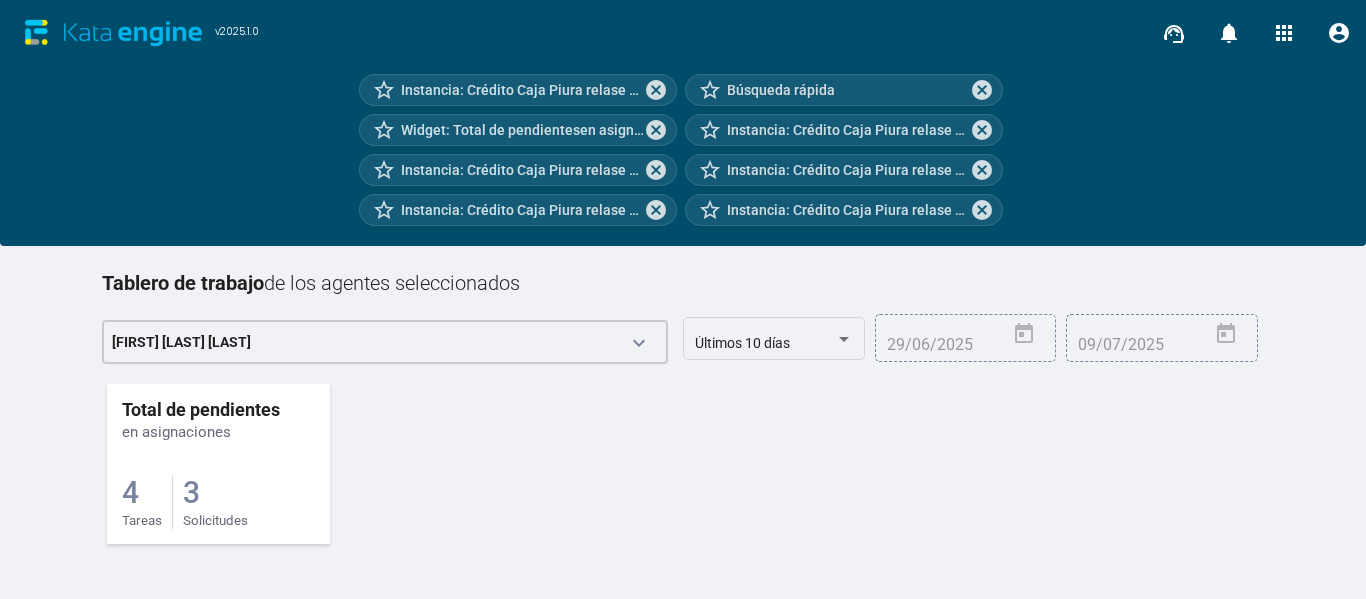 click on "Solicitudes" at bounding box center (142, 520) 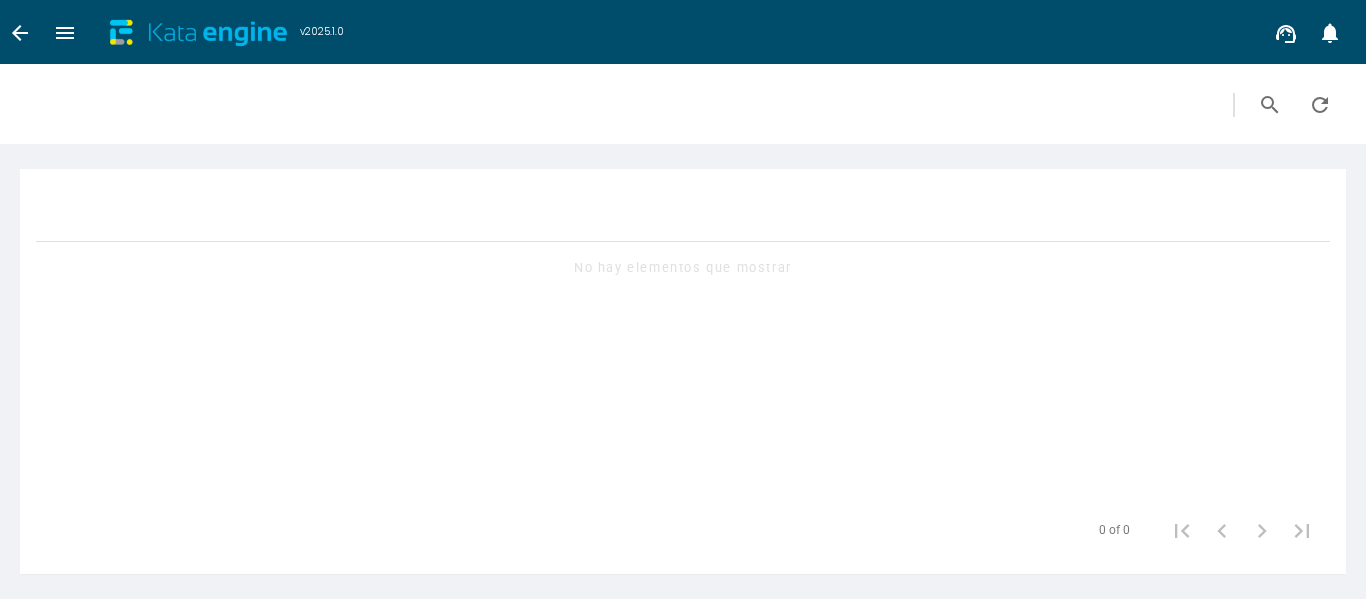 scroll, scrollTop: 0, scrollLeft: 0, axis: both 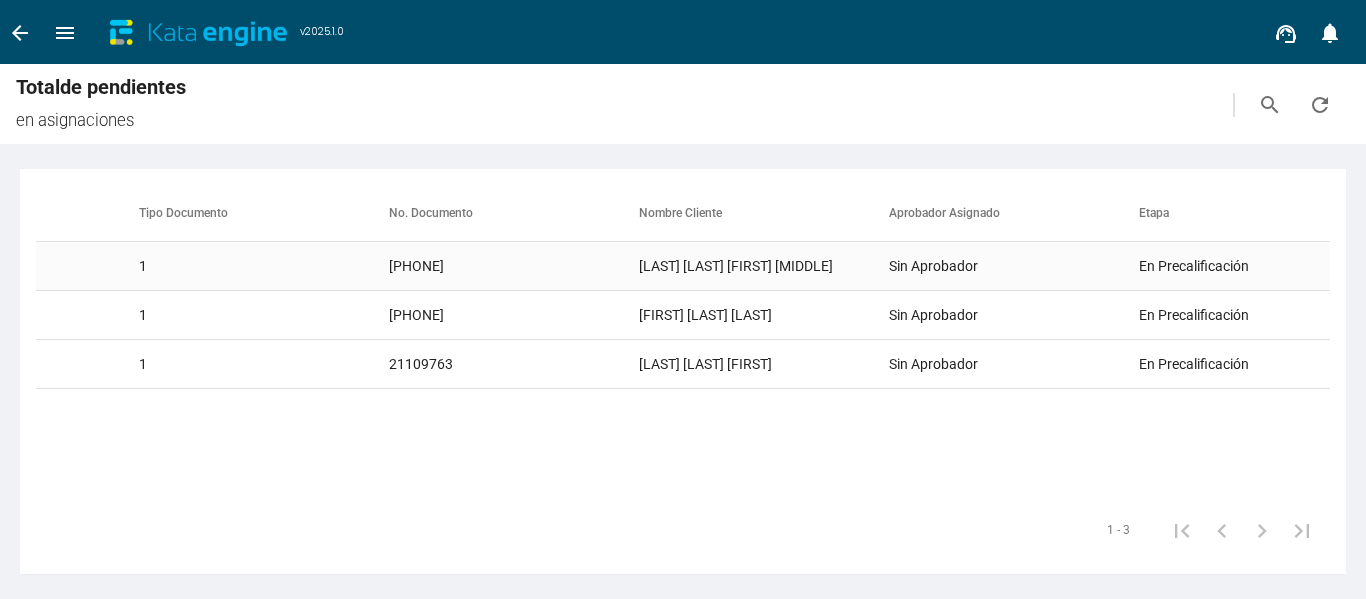 click on "[LAST] [LAST] [FIRST] [MIDDLE]" at bounding box center [764, 266] 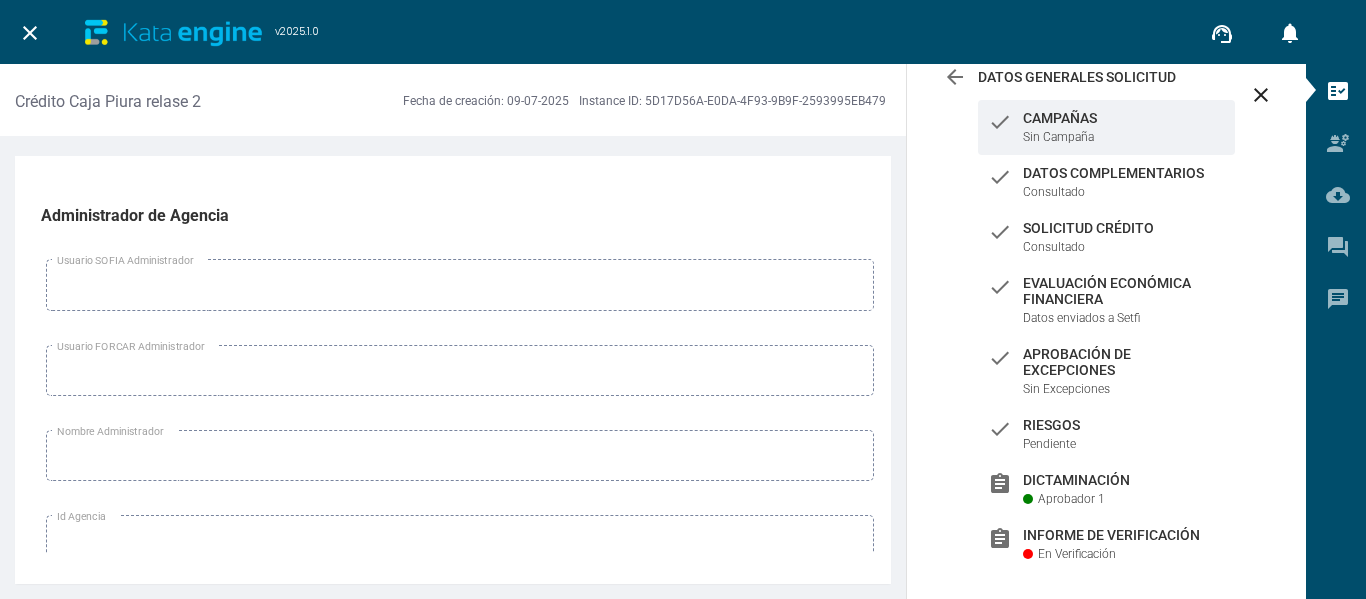 scroll, scrollTop: 167, scrollLeft: 0, axis: vertical 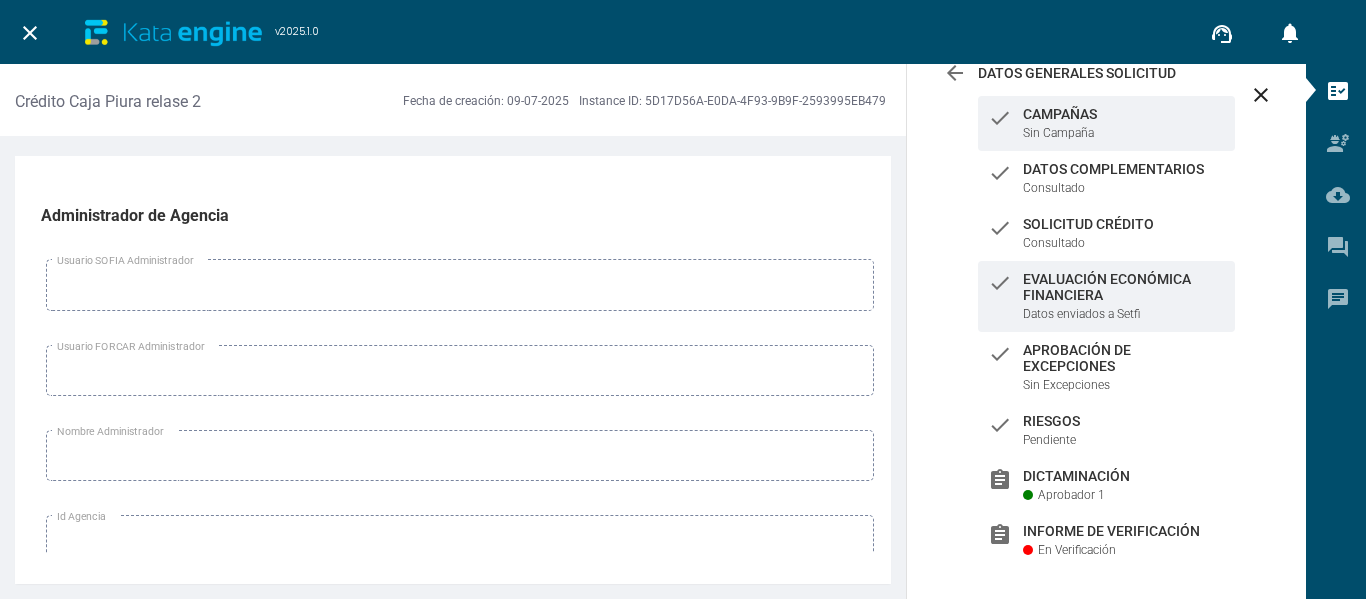 click on "Evaluación Económica Financiera" at bounding box center (1124, 114) 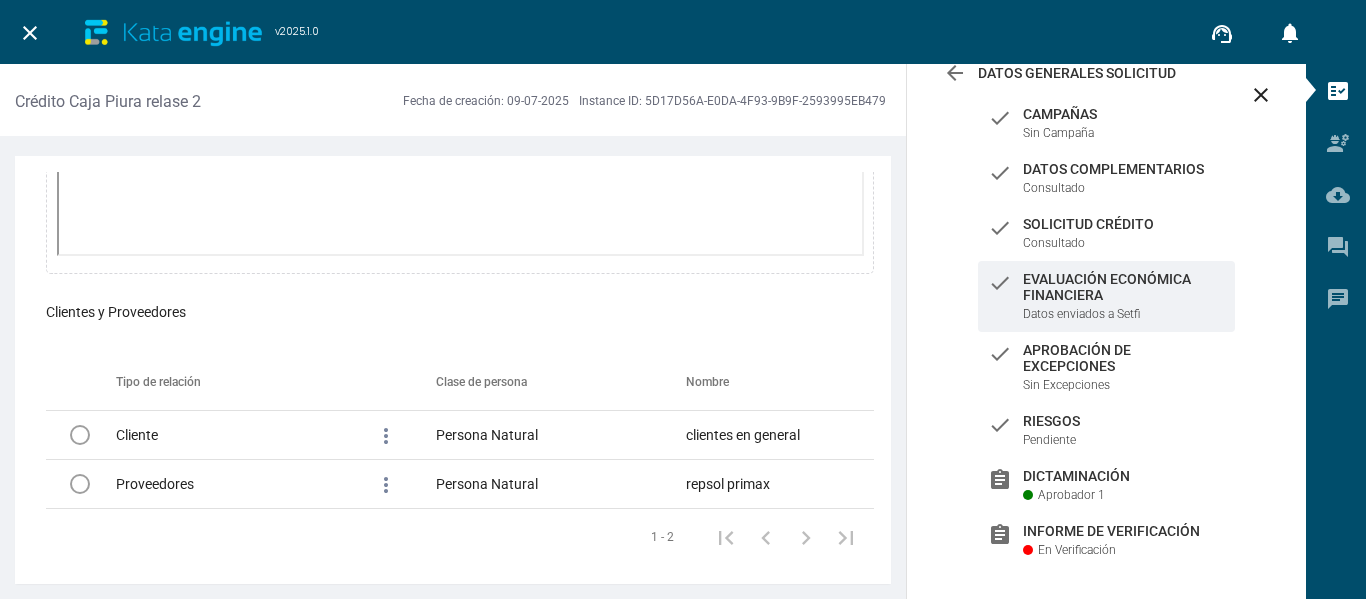 scroll, scrollTop: 9737, scrollLeft: 0, axis: vertical 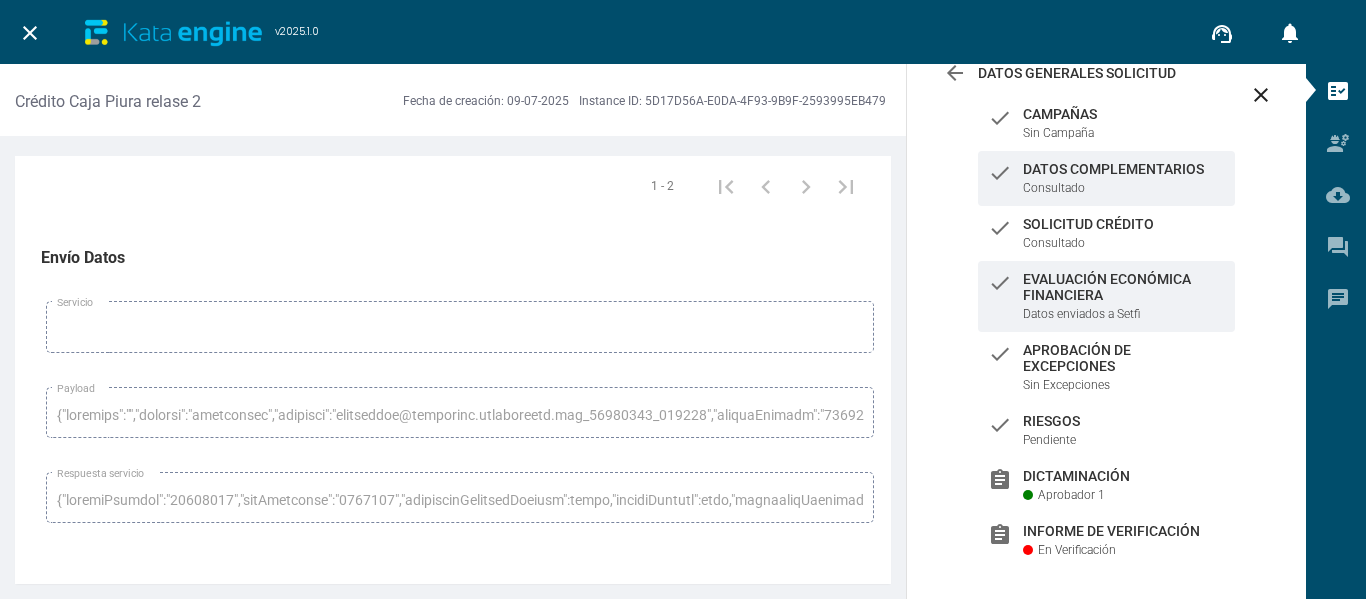 click on "check Datos Complementarios Consultado" at bounding box center (1106, 123) 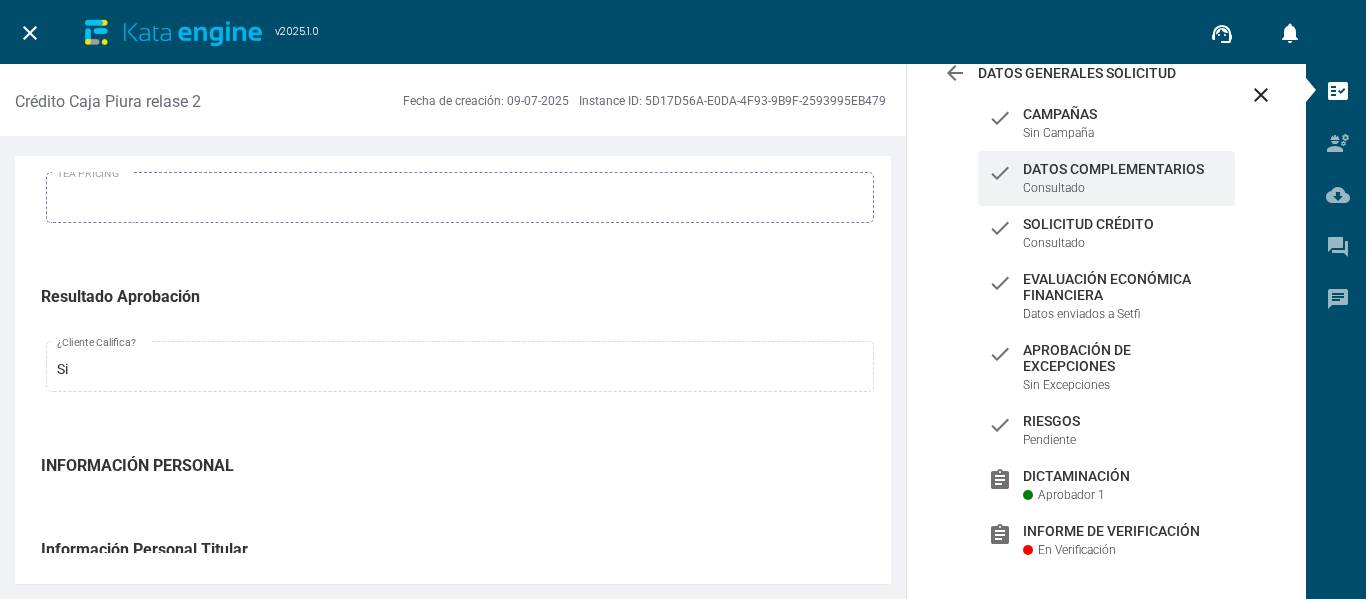 scroll, scrollTop: 5399, scrollLeft: 0, axis: vertical 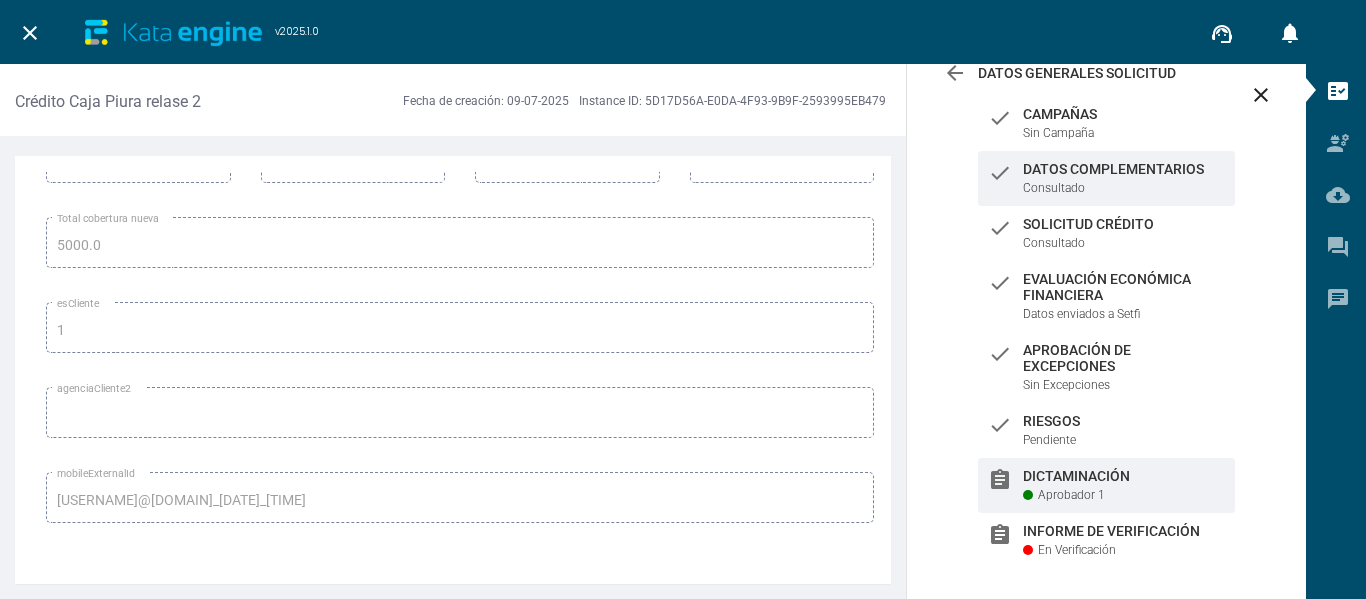 click on "Dictaminación" at bounding box center (1124, 114) 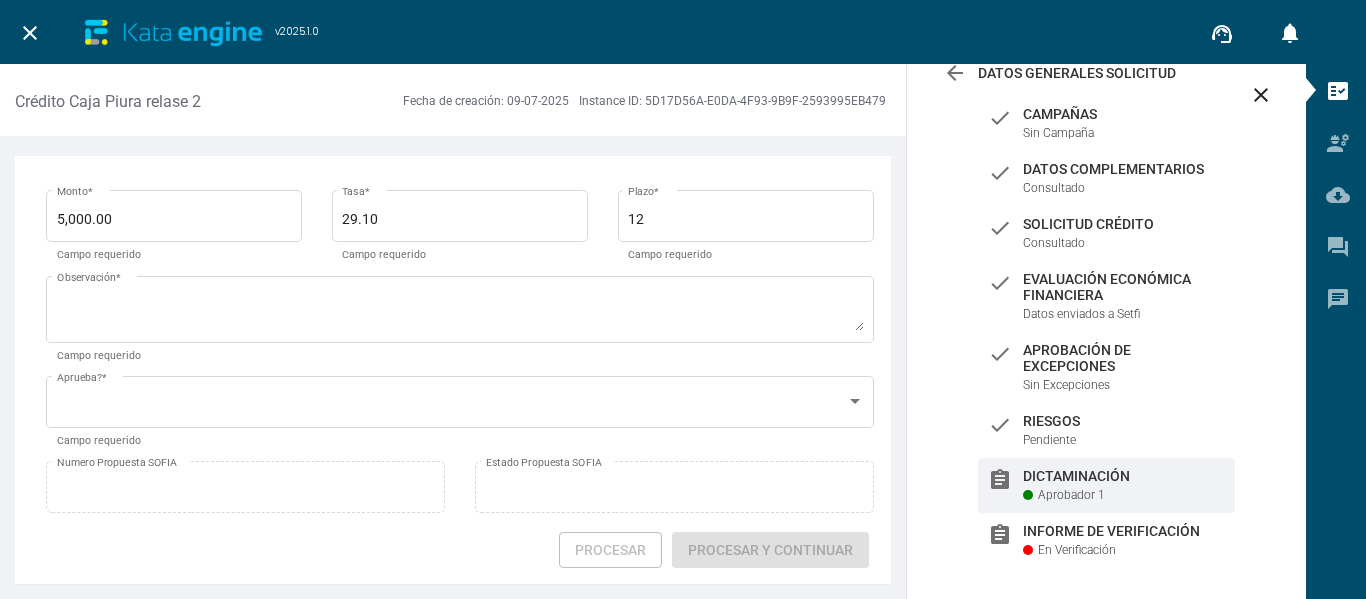 scroll, scrollTop: 78, scrollLeft: 0, axis: vertical 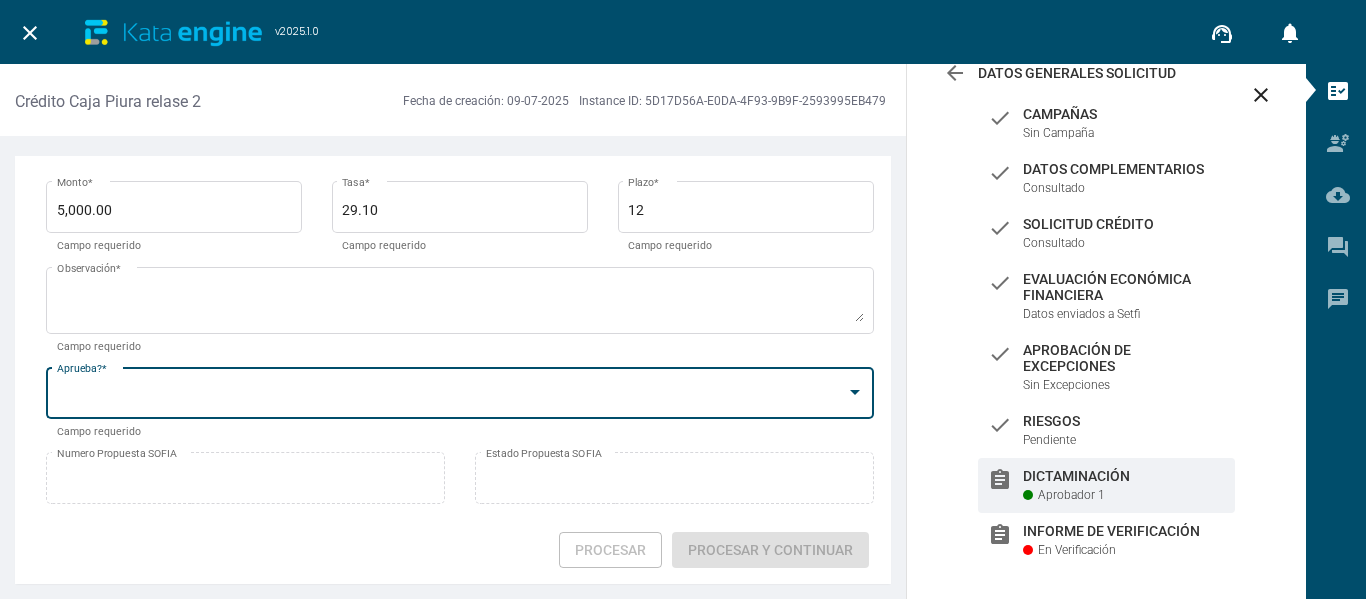 click at bounding box center (855, 393) 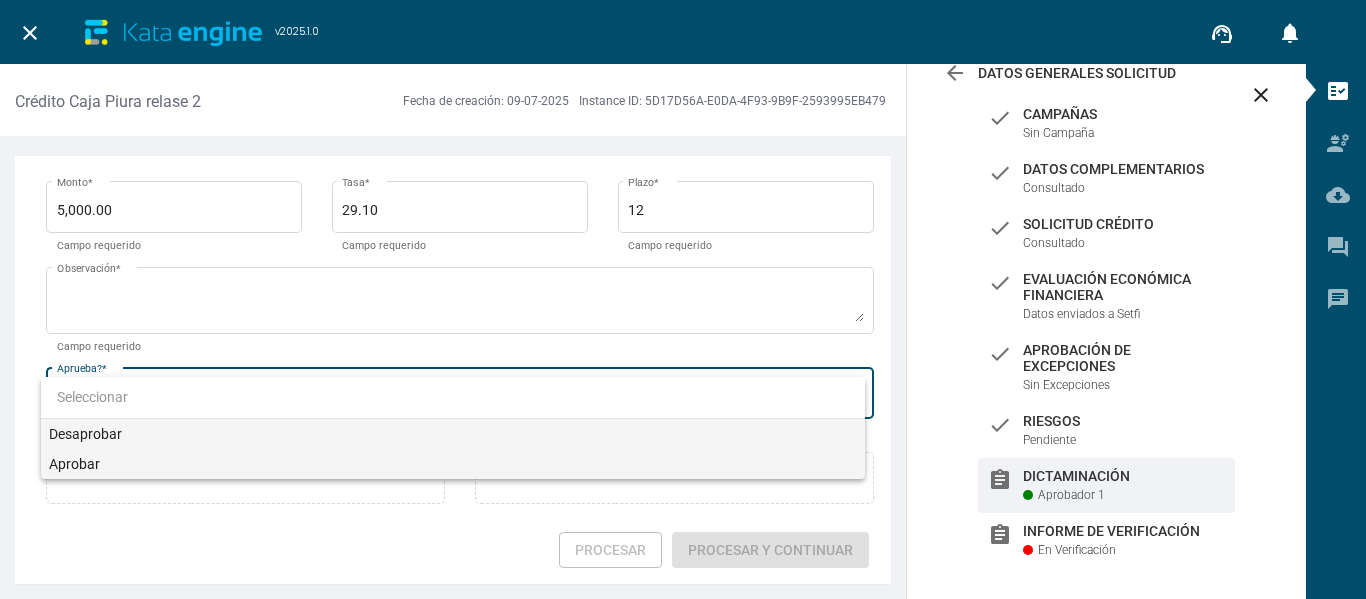 click on "Aprobar" at bounding box center (453, 464) 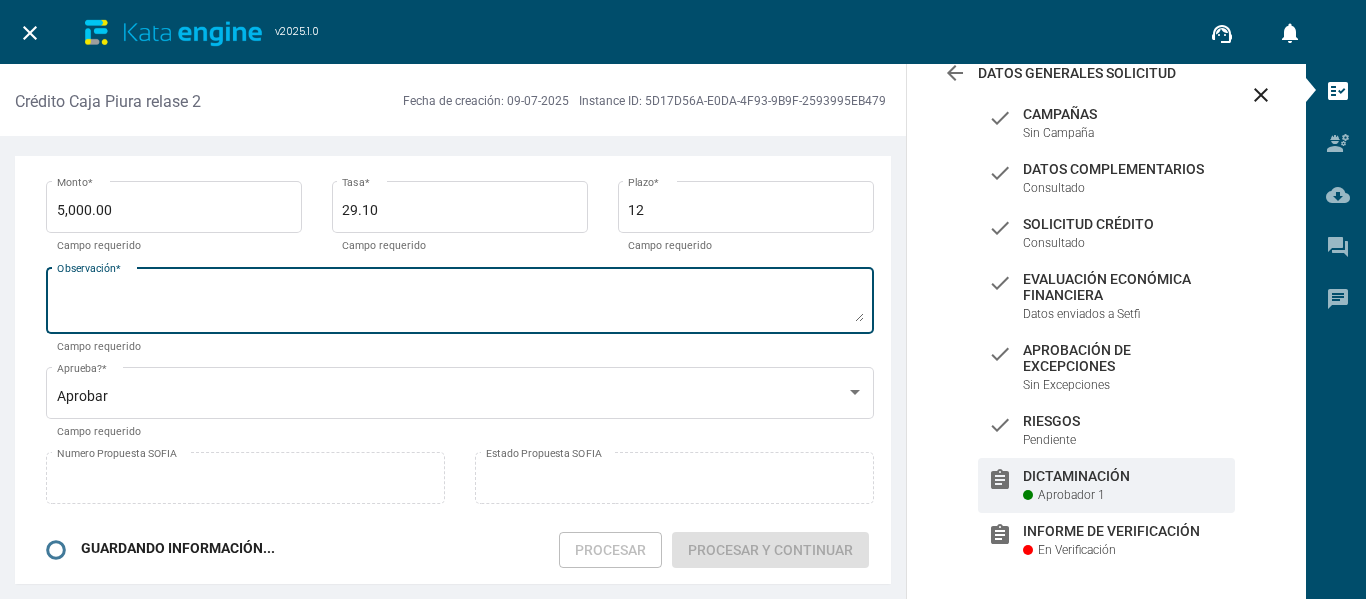click on "Observación   *" at bounding box center (460, 304) 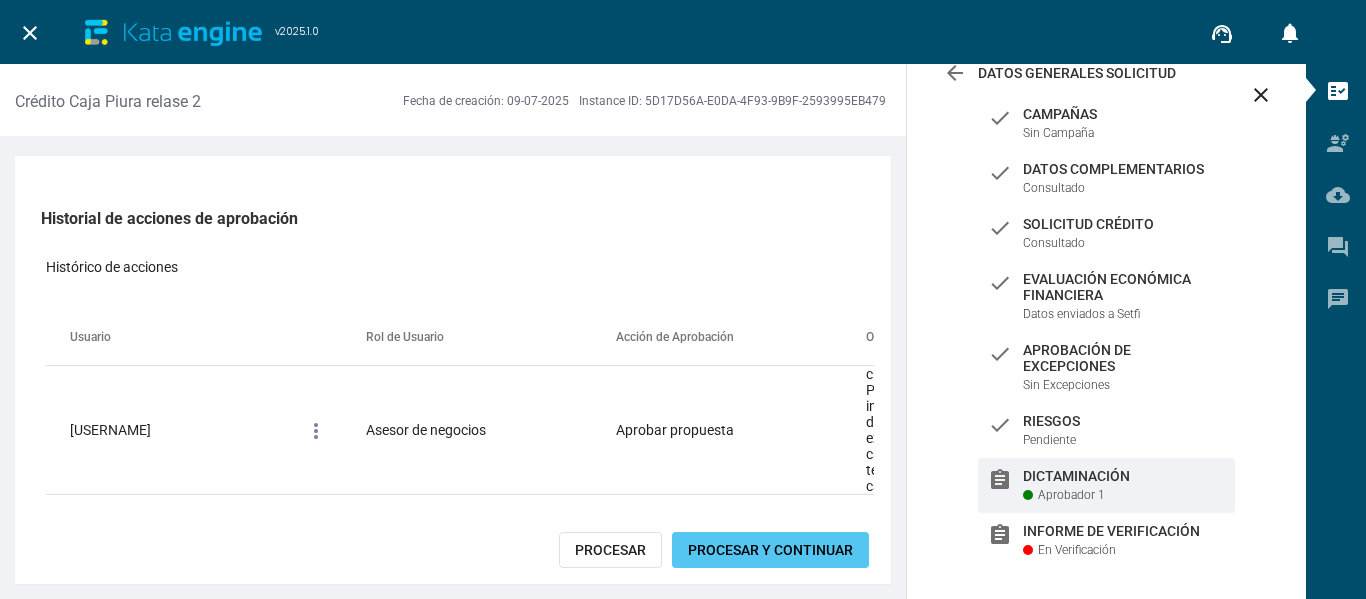 scroll, scrollTop: 666, scrollLeft: 0, axis: vertical 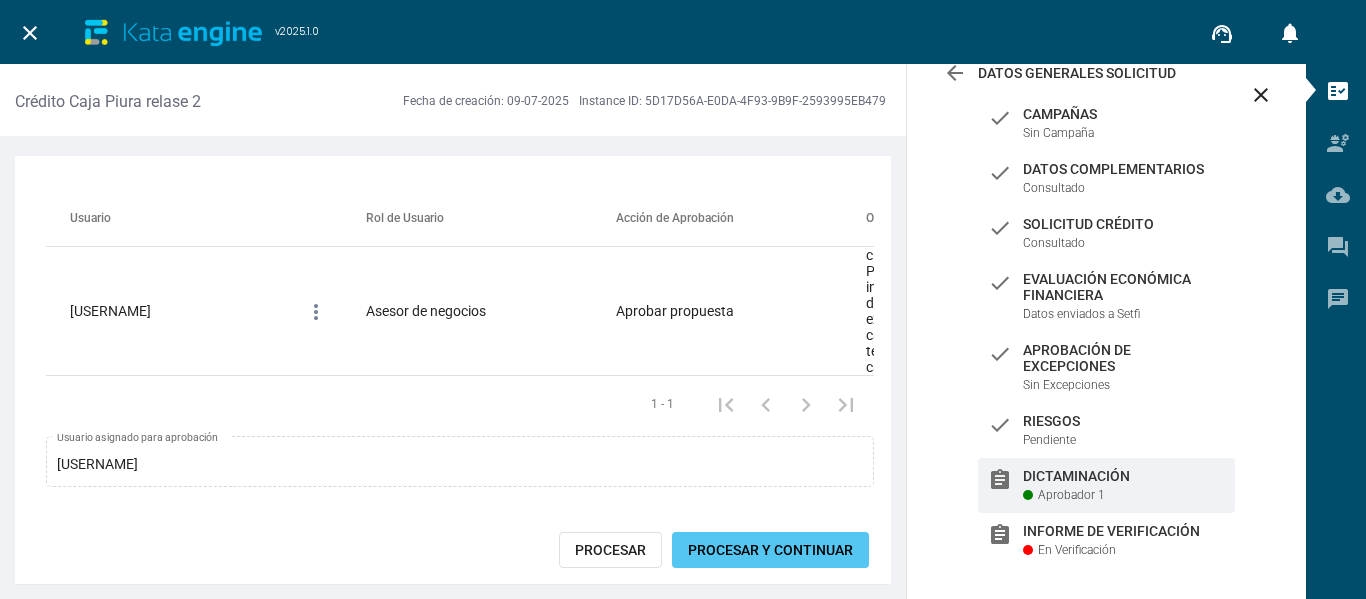 type on "cliente fidelizado, se otorga monto escalonado." 